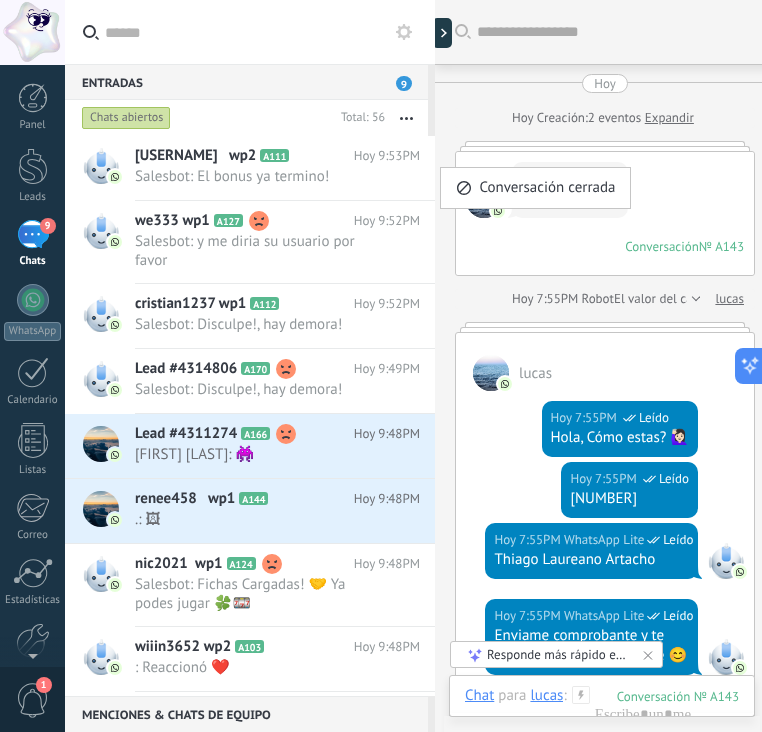 scroll, scrollTop: 0, scrollLeft: 0, axis: both 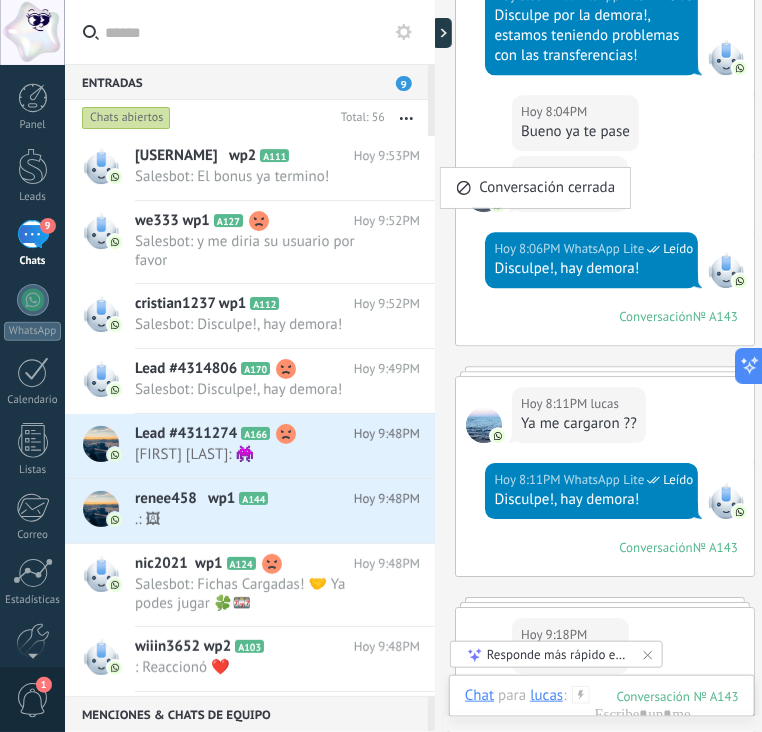 click on "Chats abiertos" at bounding box center [126, 118] 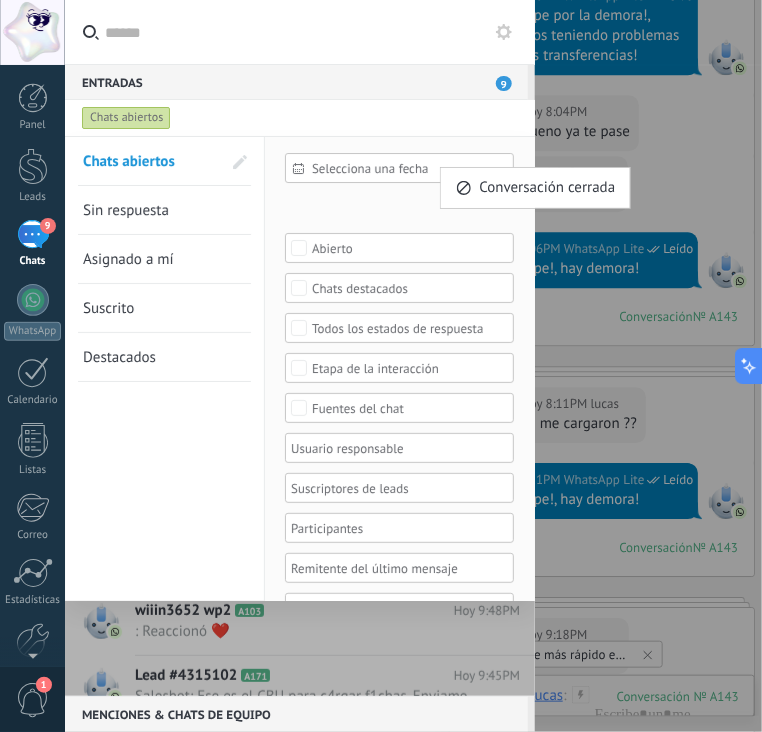 click on "Sin respuesta" at bounding box center [126, 210] 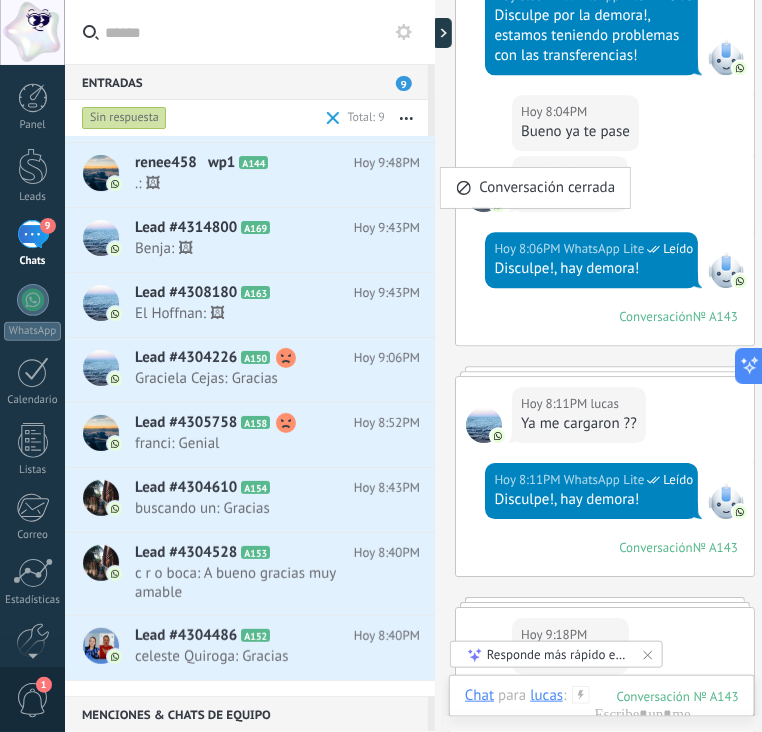 scroll, scrollTop: 59, scrollLeft: 0, axis: vertical 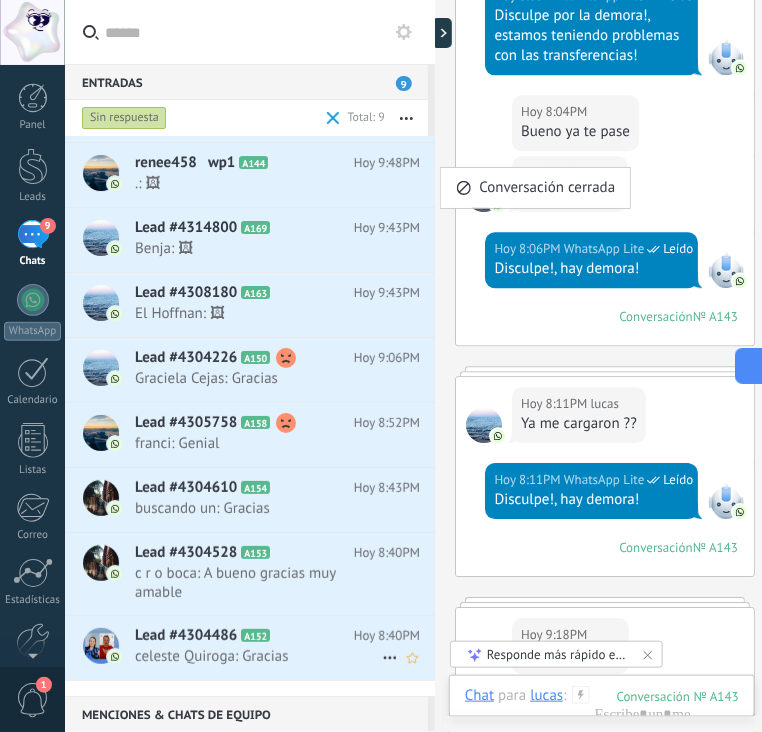 click on "celeste Quiroga: Gracias" at bounding box center (258, 656) 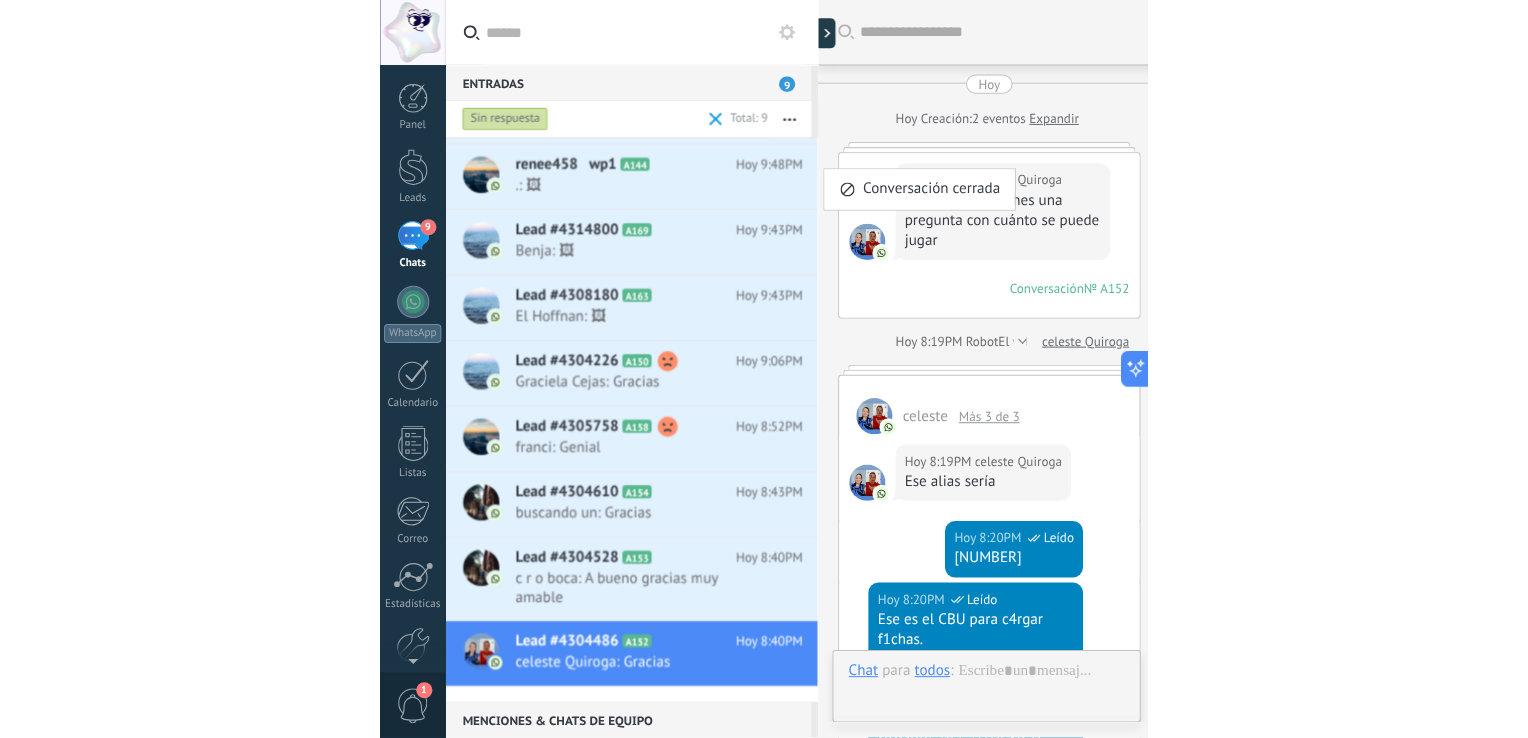 scroll, scrollTop: 1120, scrollLeft: 0, axis: vertical 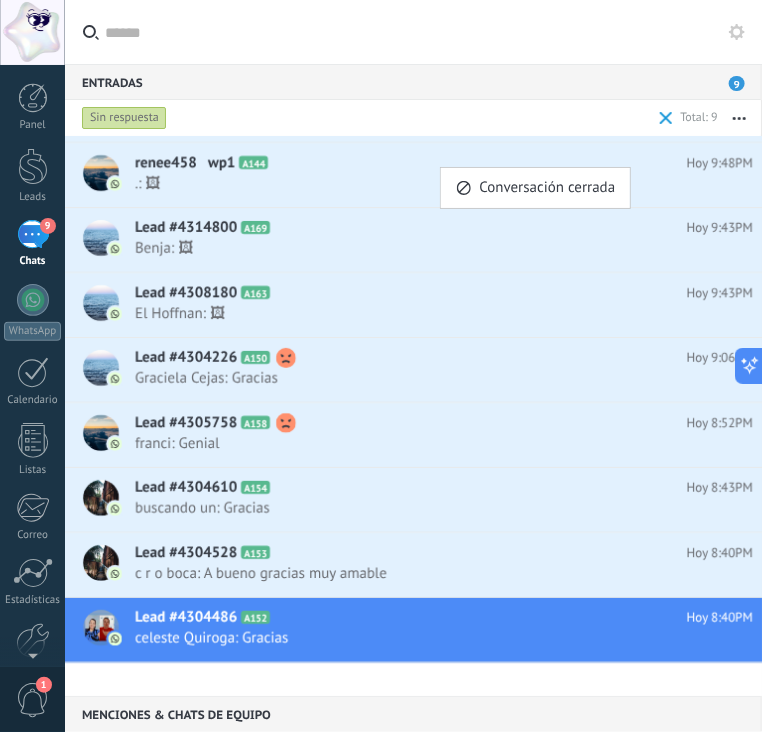 type on "**********" 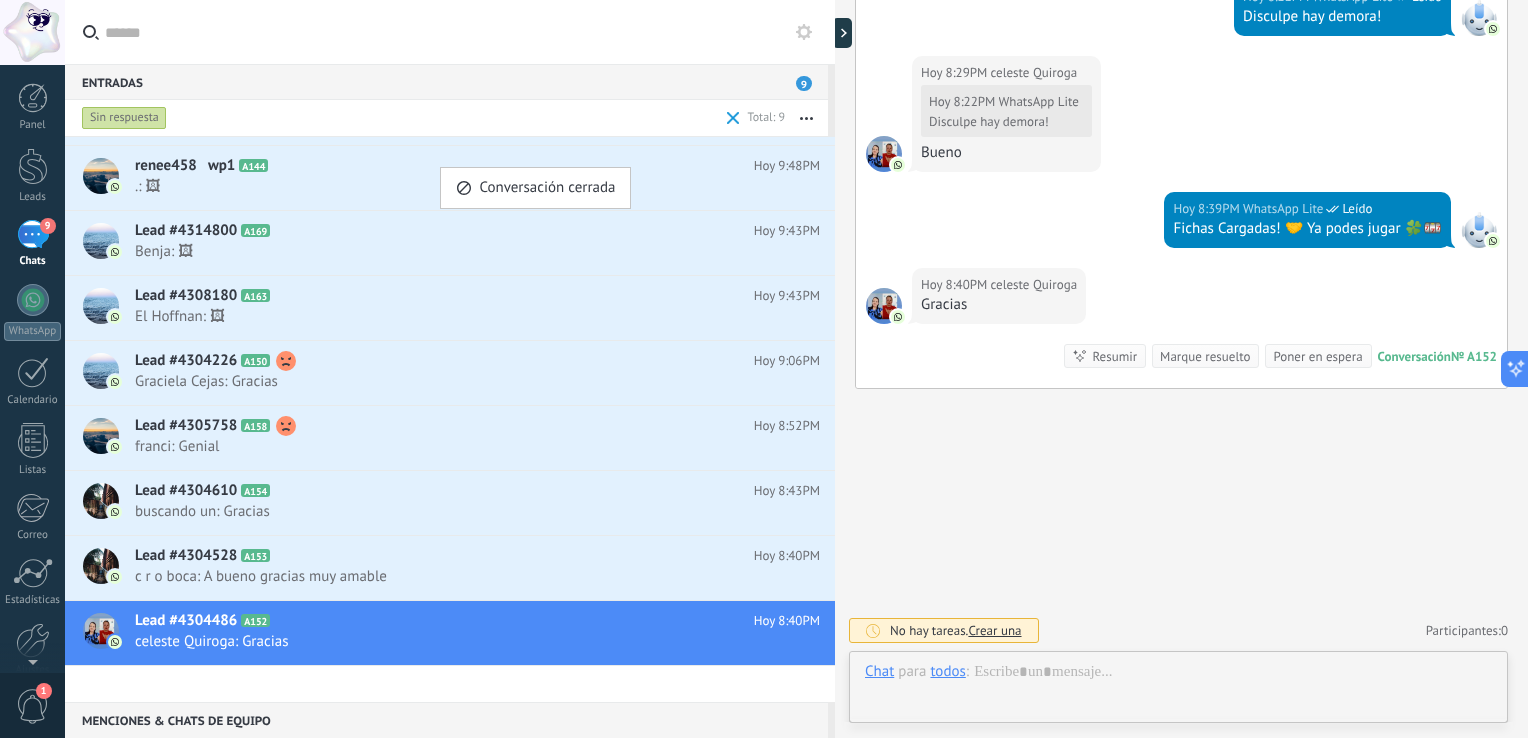 scroll, scrollTop: 55, scrollLeft: 0, axis: vertical 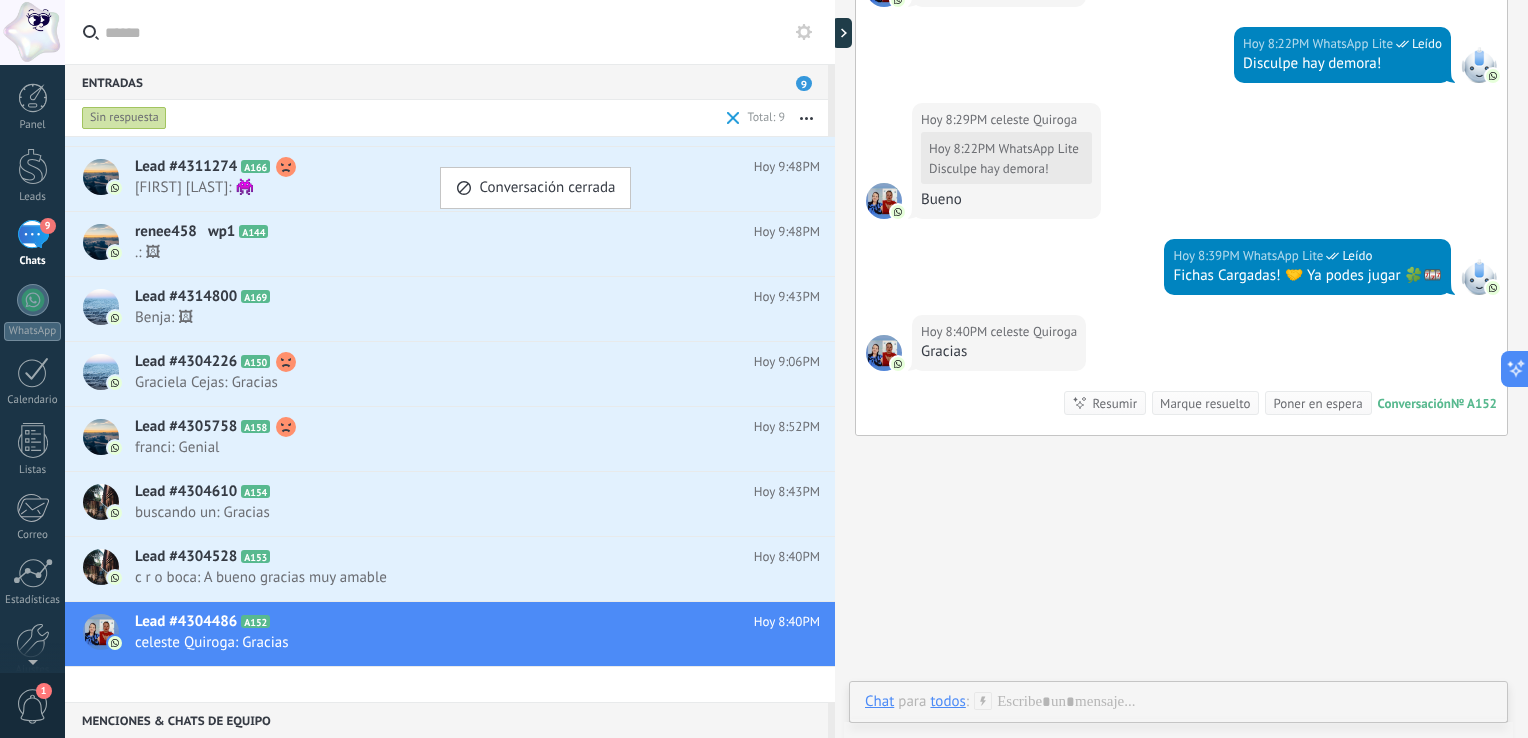 click on "Marque resuelto" at bounding box center (1205, 403) 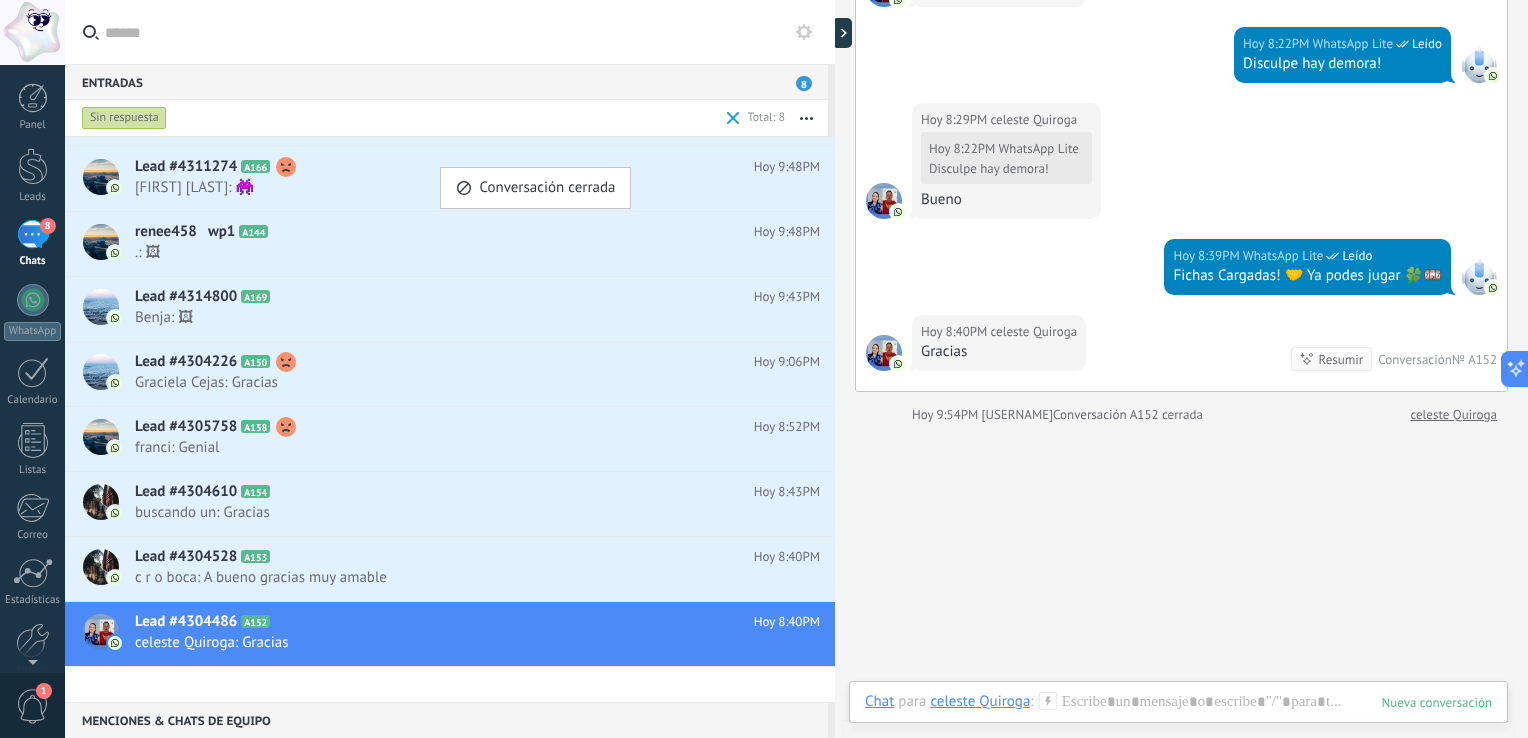 scroll, scrollTop: 906, scrollLeft: 0, axis: vertical 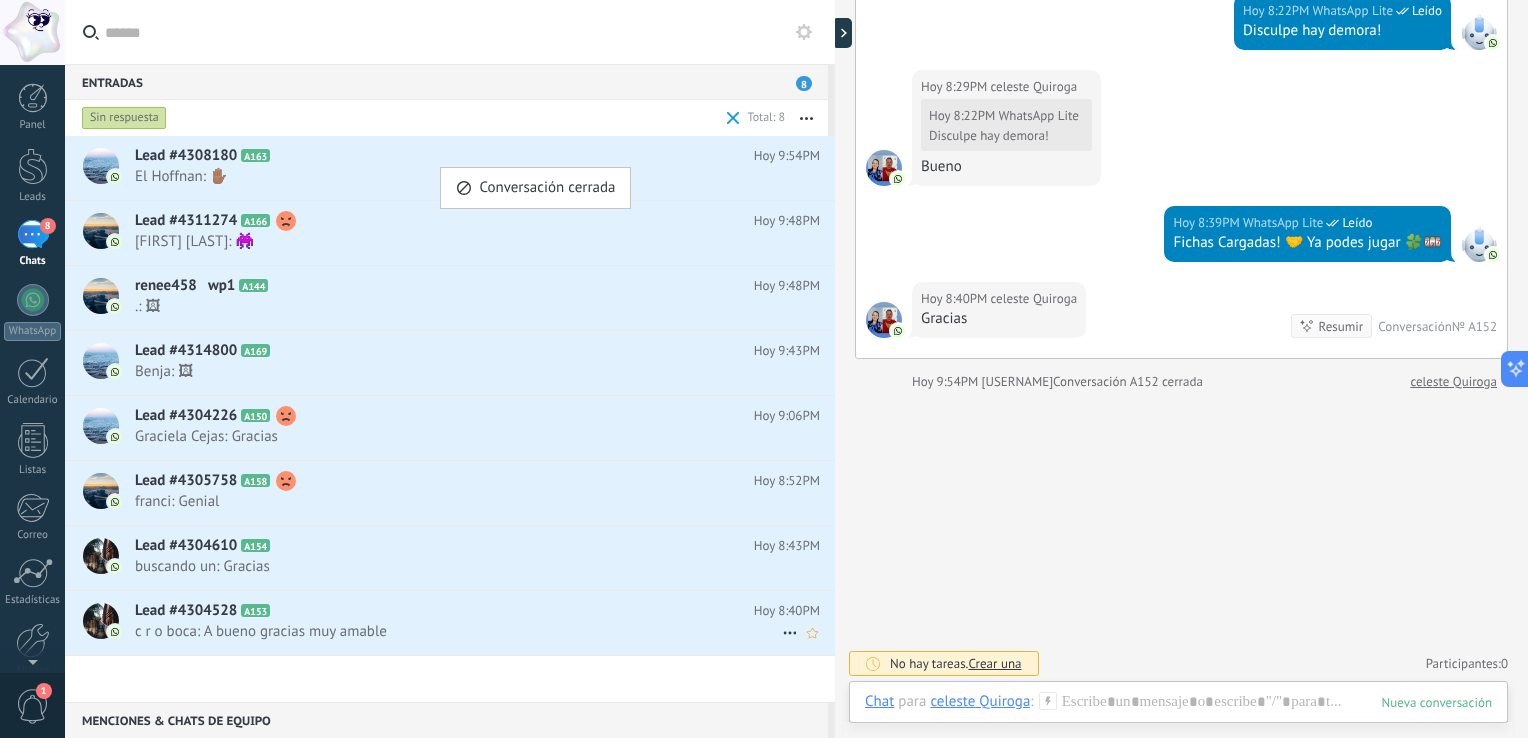 click on "c r o boca: A bueno gracias muy amable" at bounding box center [458, 631] 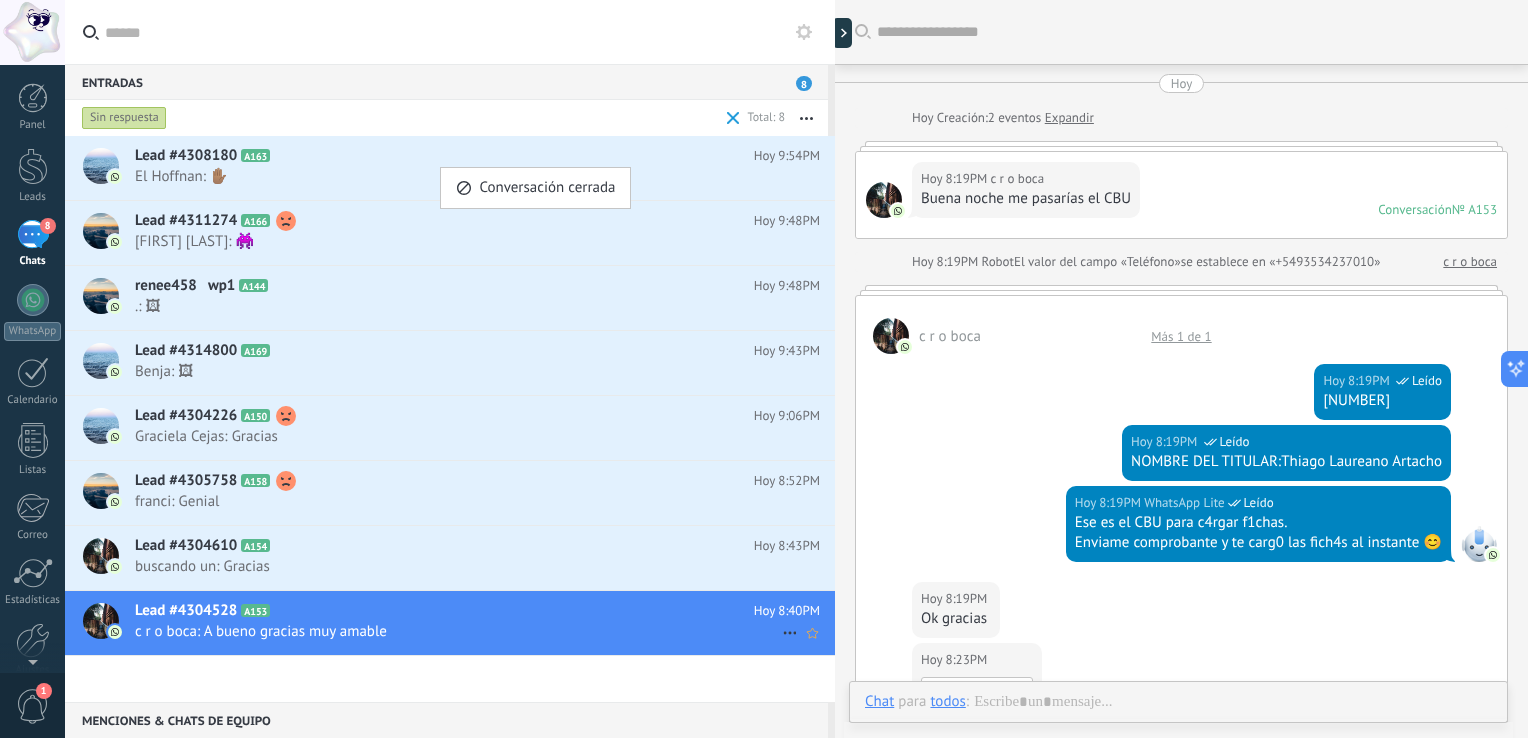 scroll, scrollTop: 802, scrollLeft: 0, axis: vertical 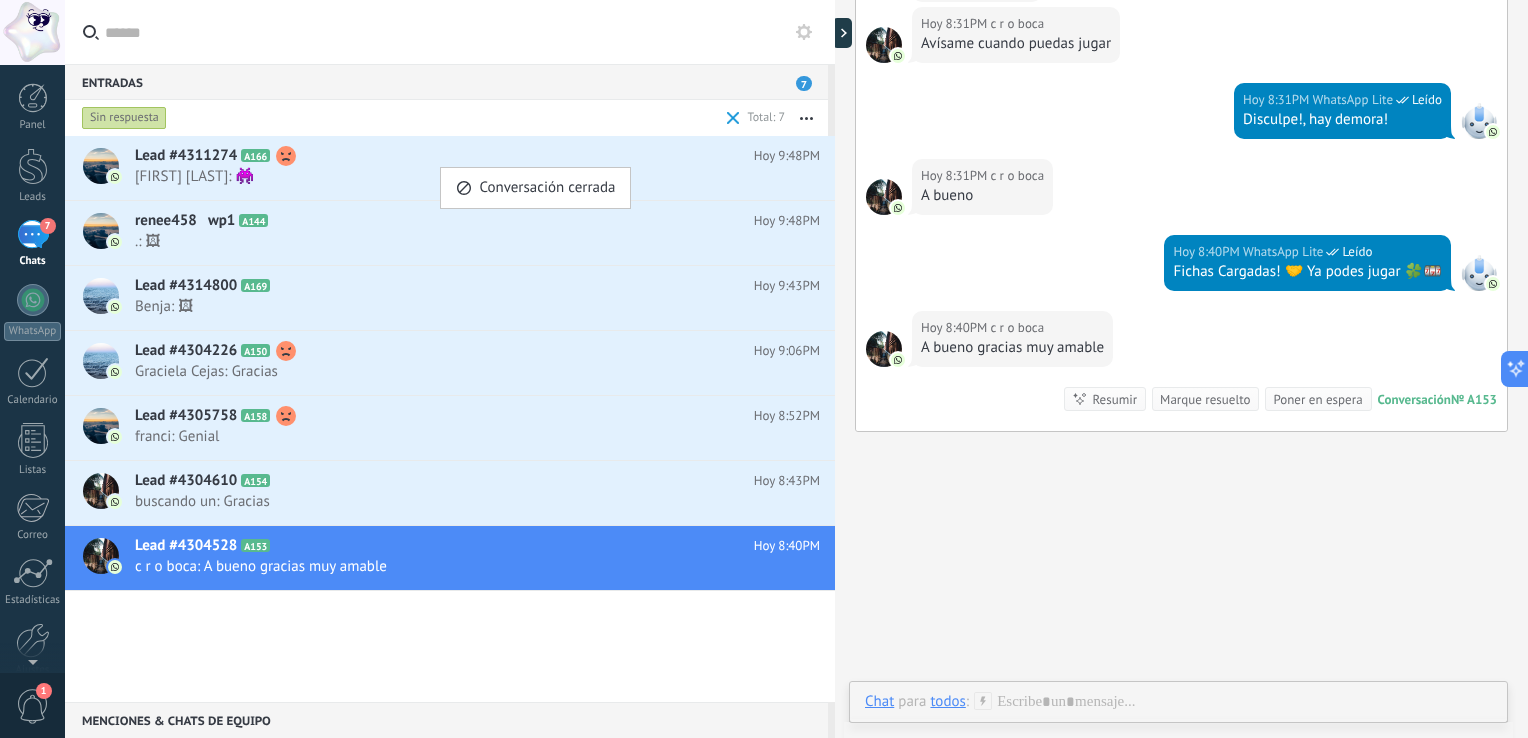 click on "Marque resuelto" at bounding box center [1205, 399] 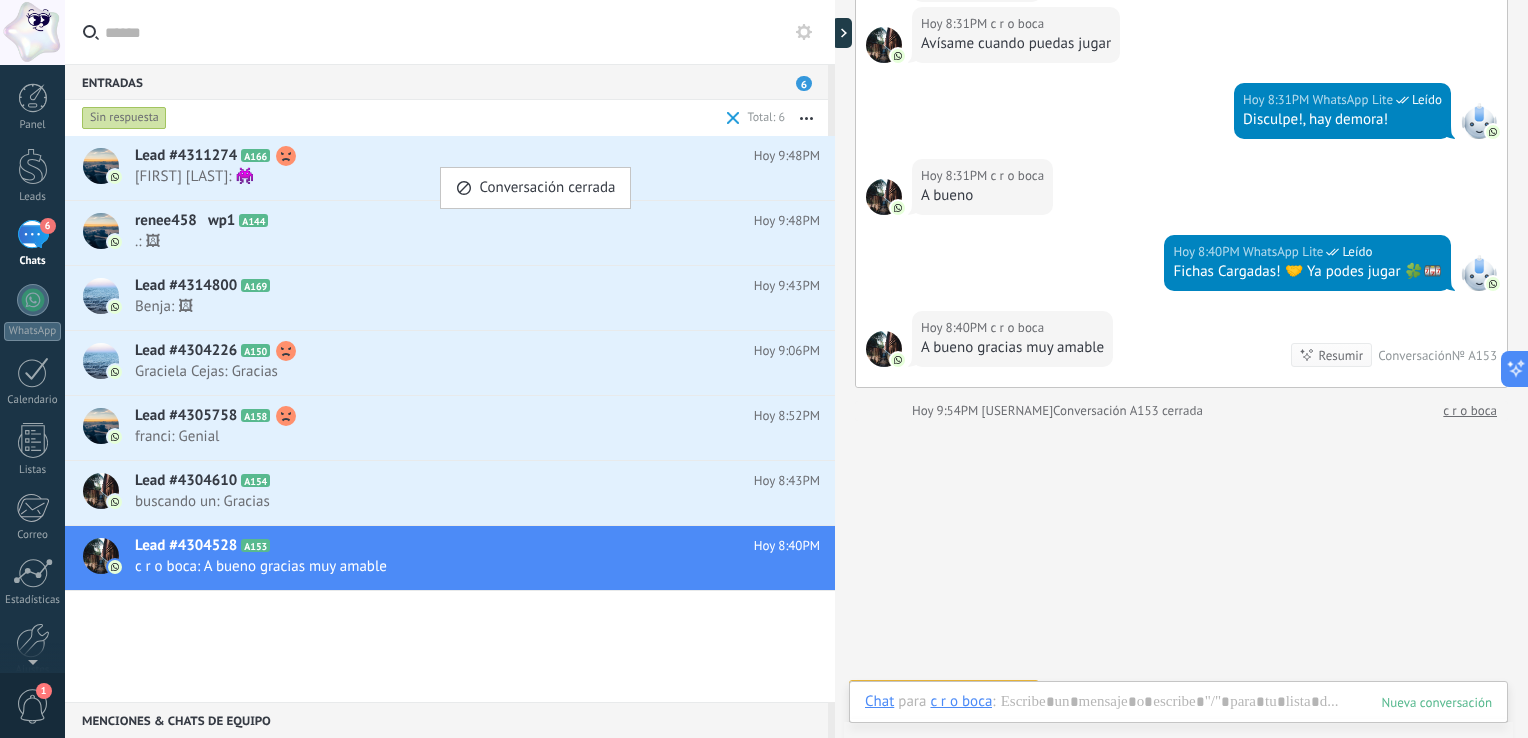 scroll, scrollTop: 831, scrollLeft: 0, axis: vertical 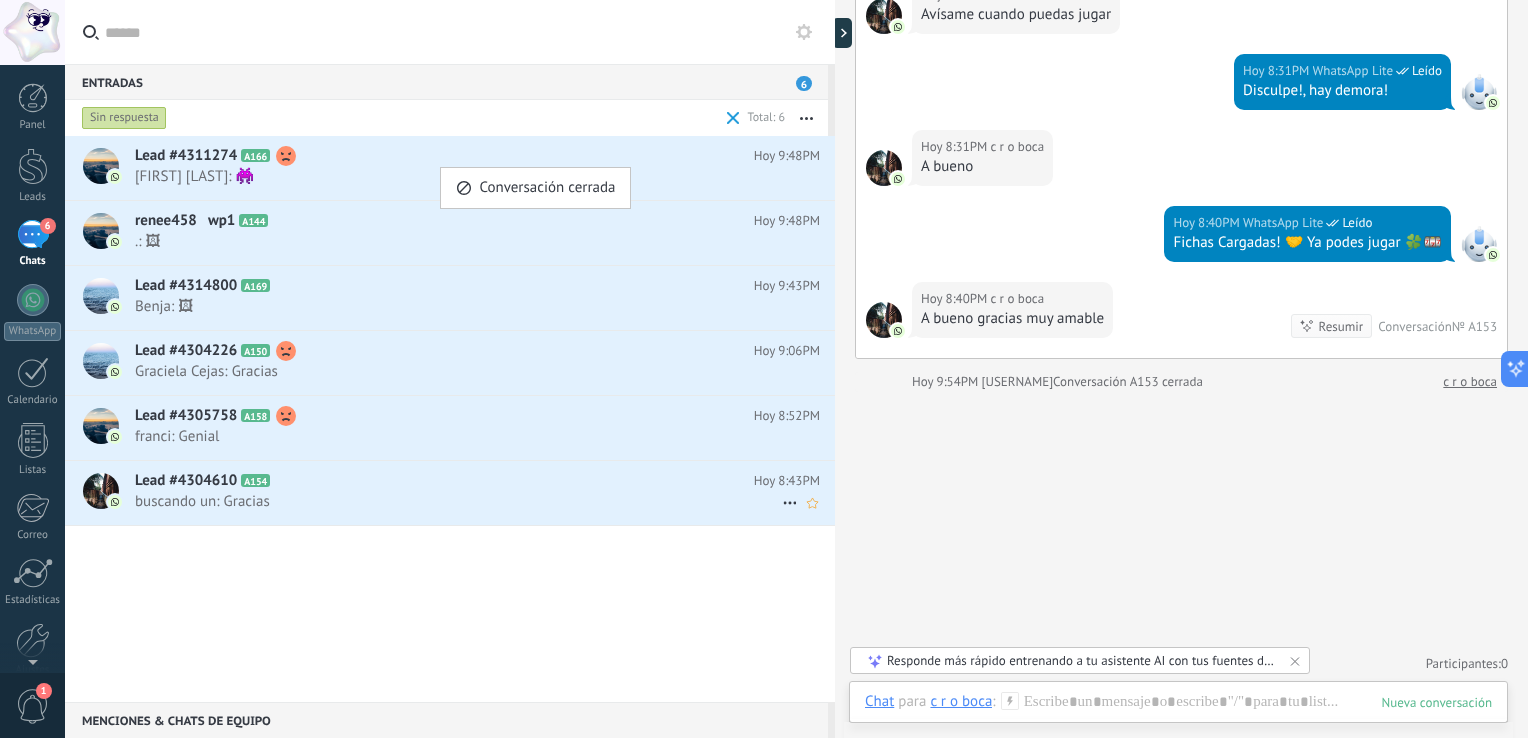 click on "buscando un: Gracias" at bounding box center (458, 501) 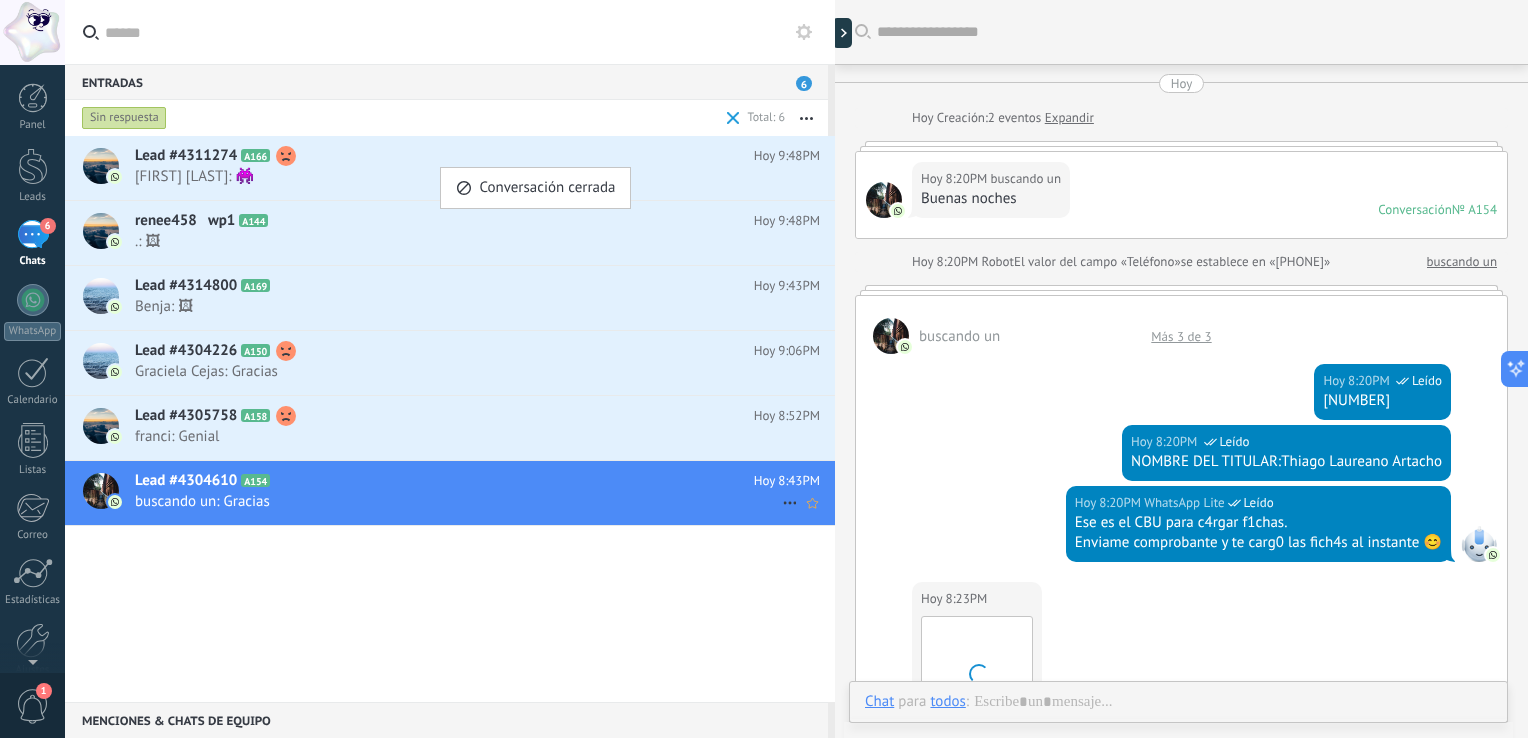 scroll, scrollTop: 802, scrollLeft: 0, axis: vertical 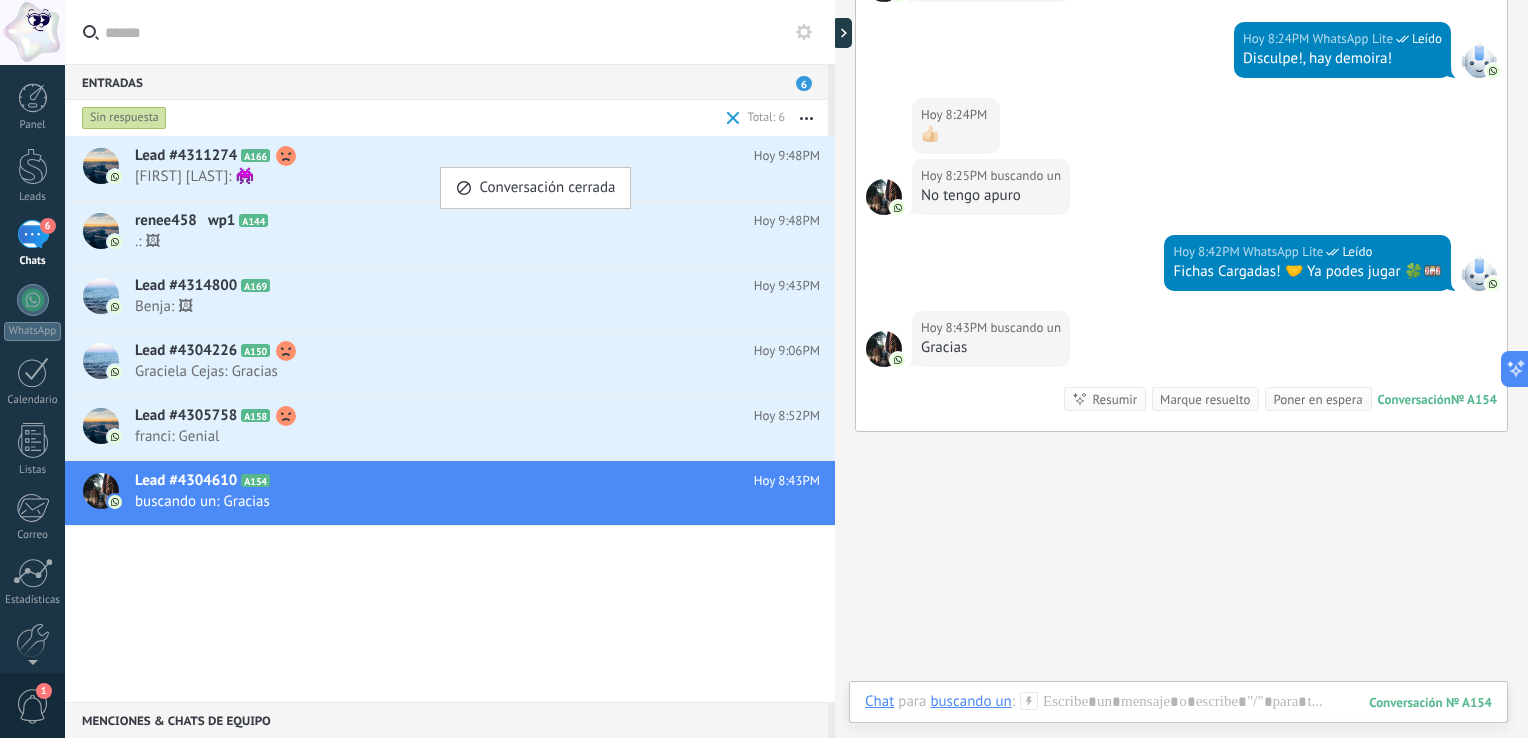 click on "Marque resuelto" at bounding box center [1205, 399] 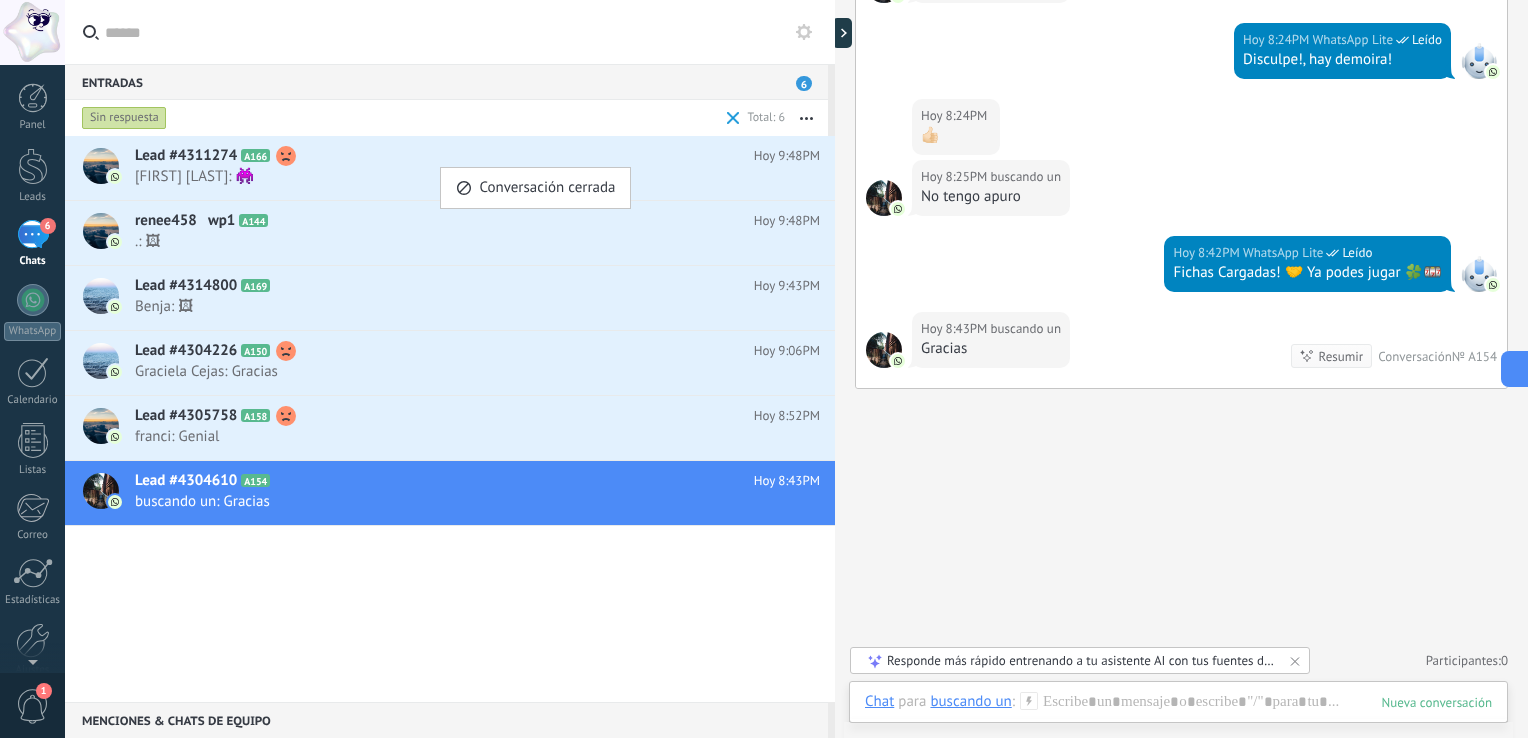 scroll, scrollTop: 831, scrollLeft: 0, axis: vertical 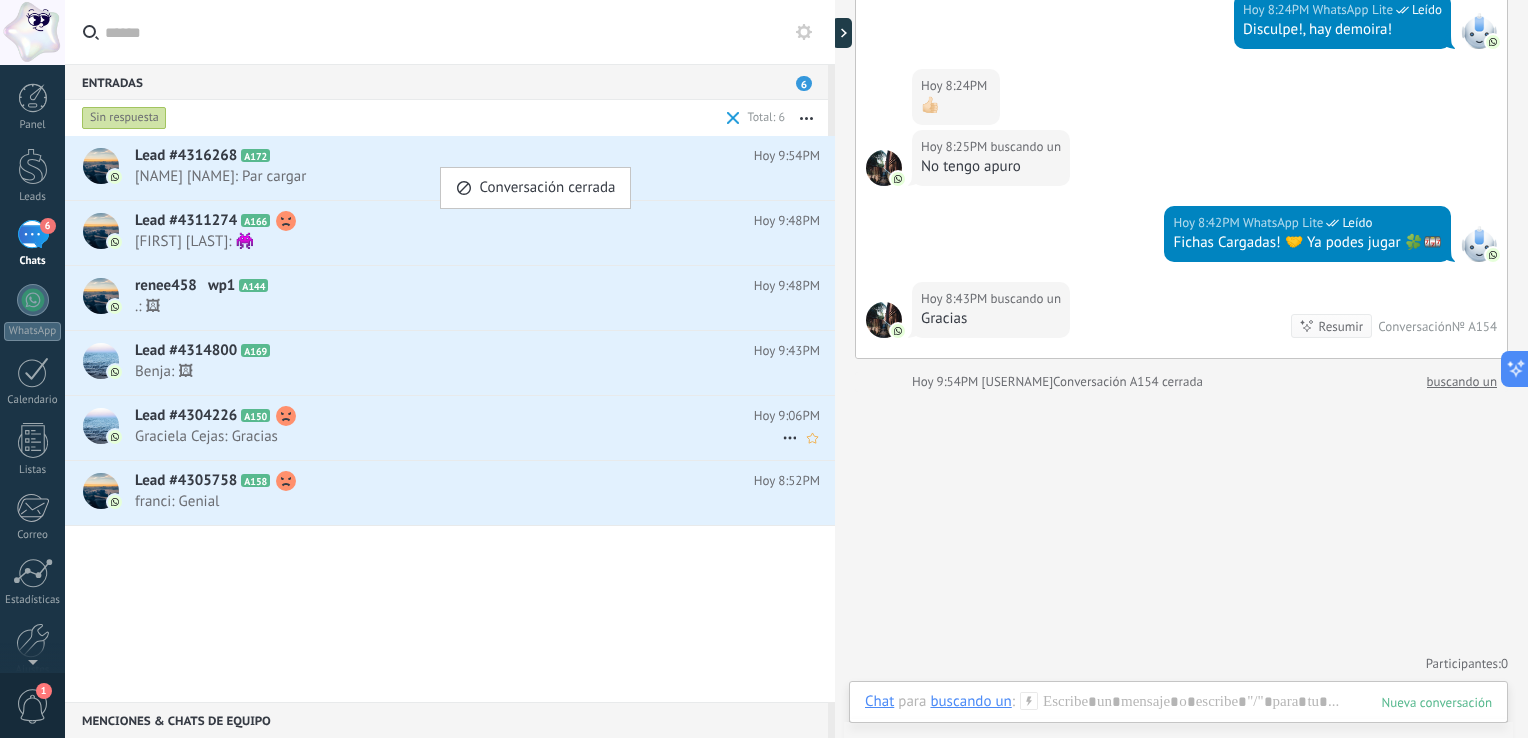 click on "Graciela Cejas: Gracias" at bounding box center (458, 436) 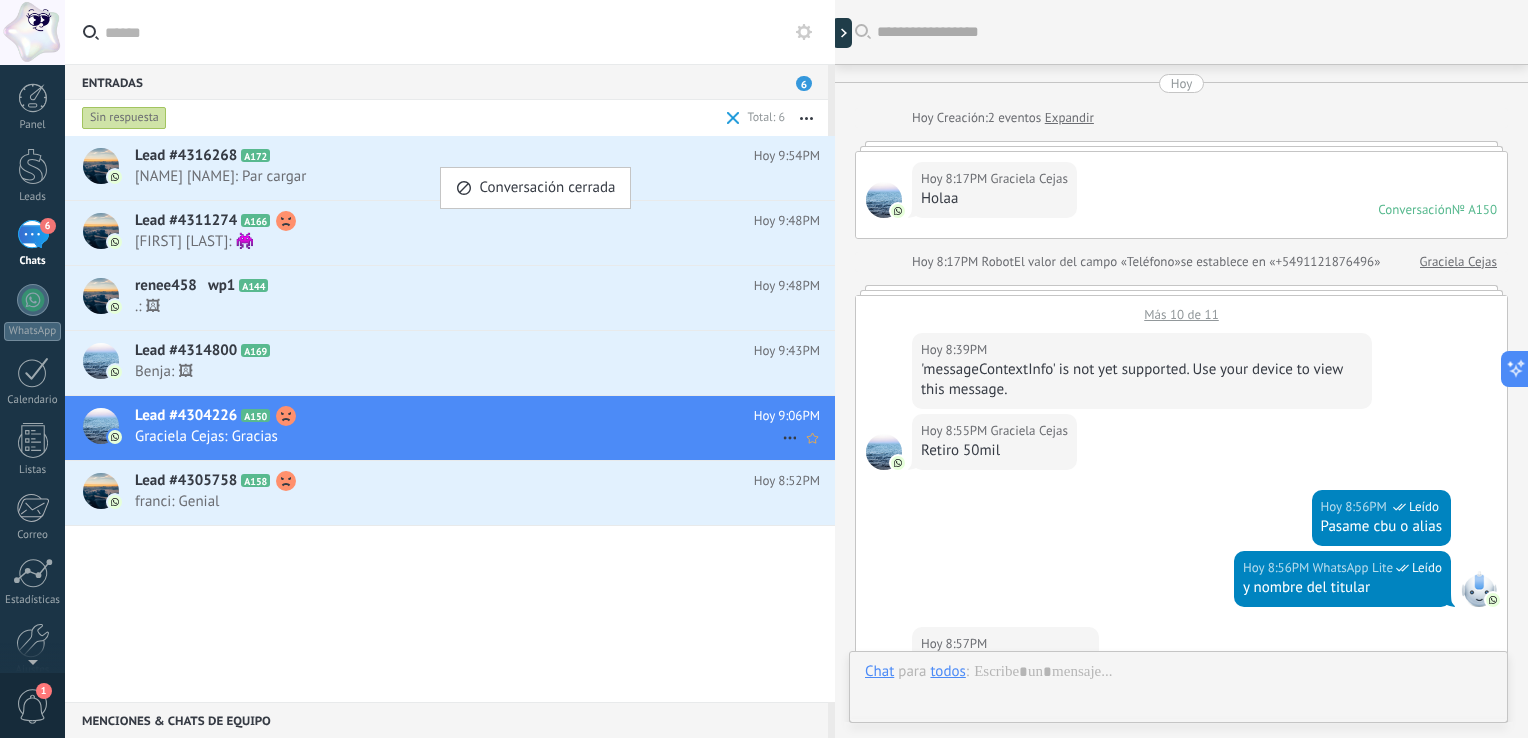 scroll, scrollTop: 965, scrollLeft: 0, axis: vertical 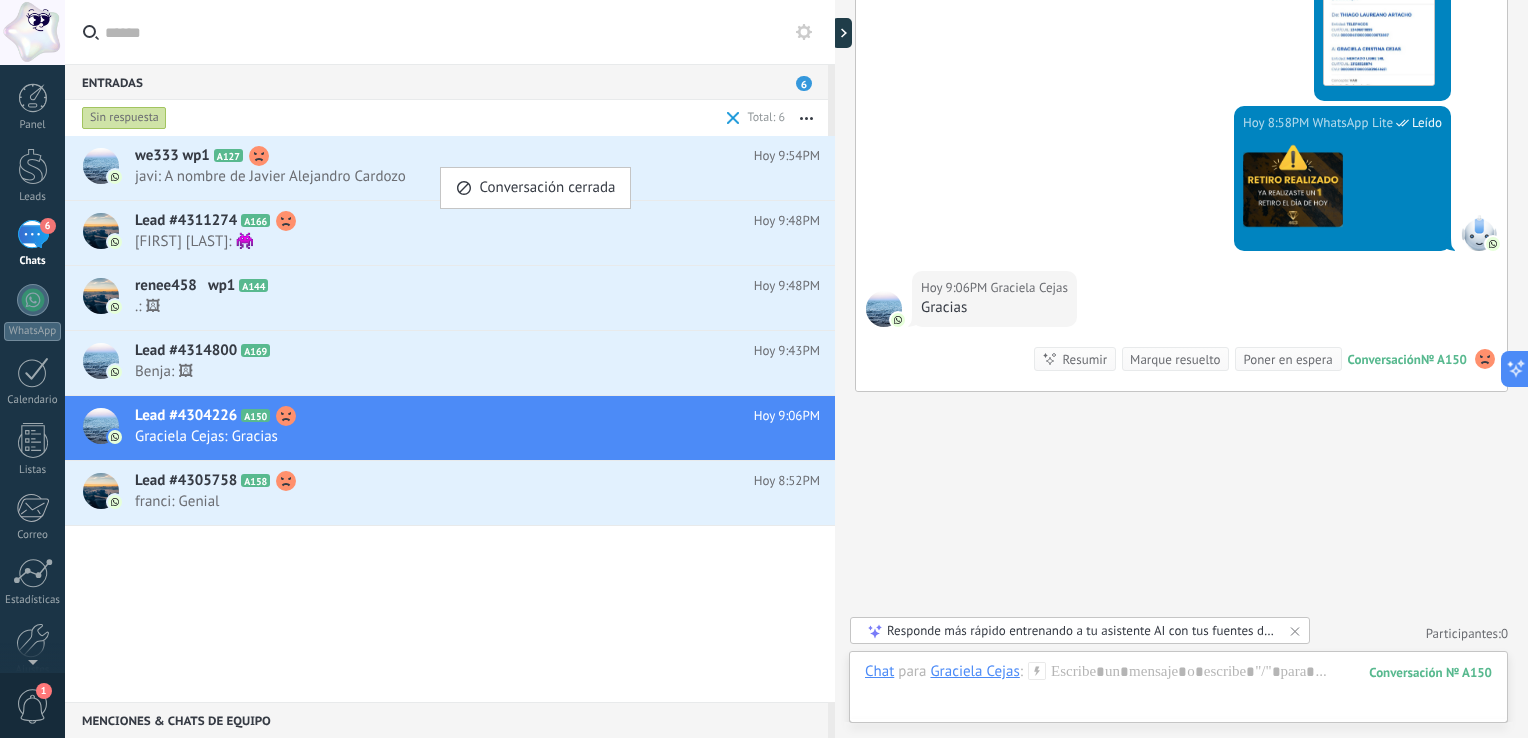 click on "Marque resuelto" at bounding box center (1175, 359) 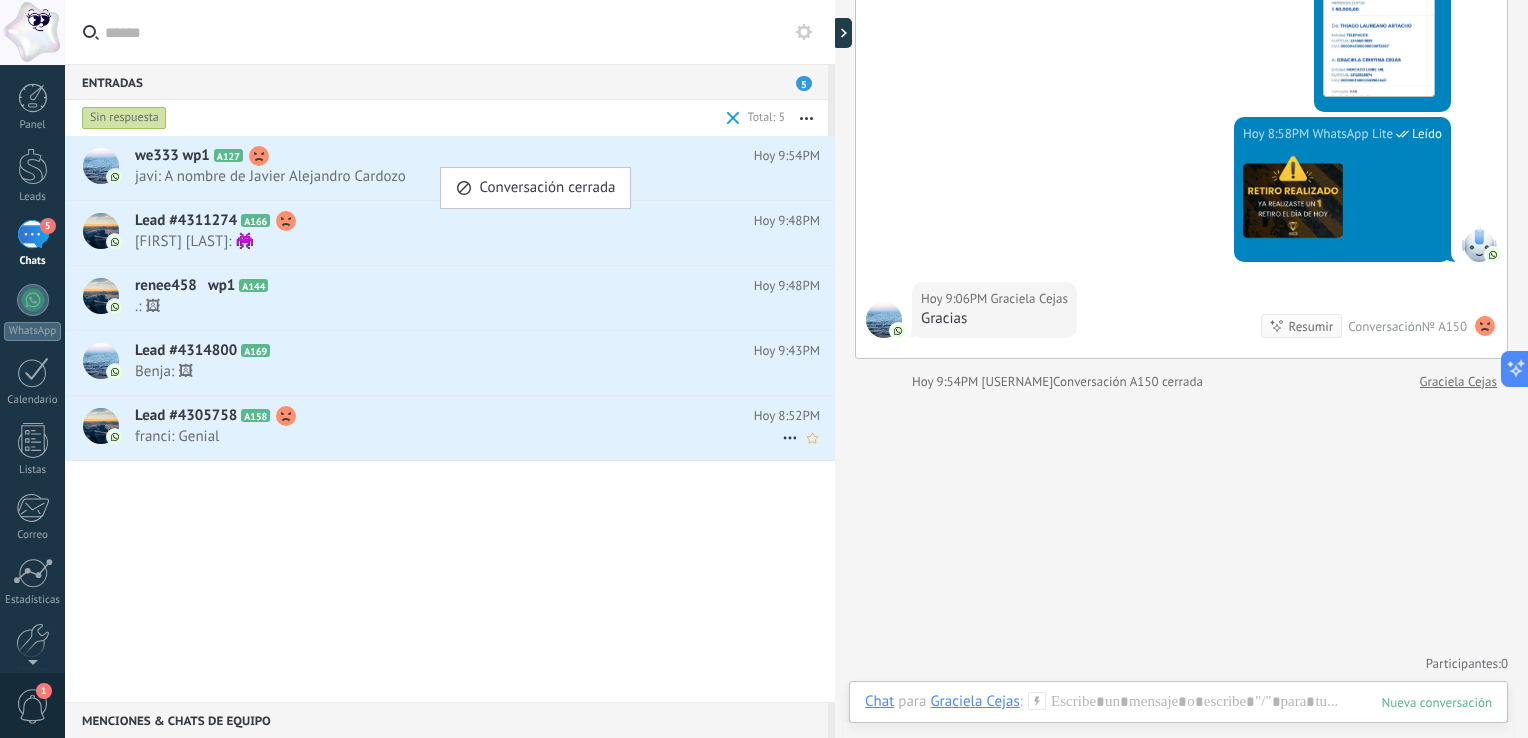 click on "franci: Genial" at bounding box center [458, 436] 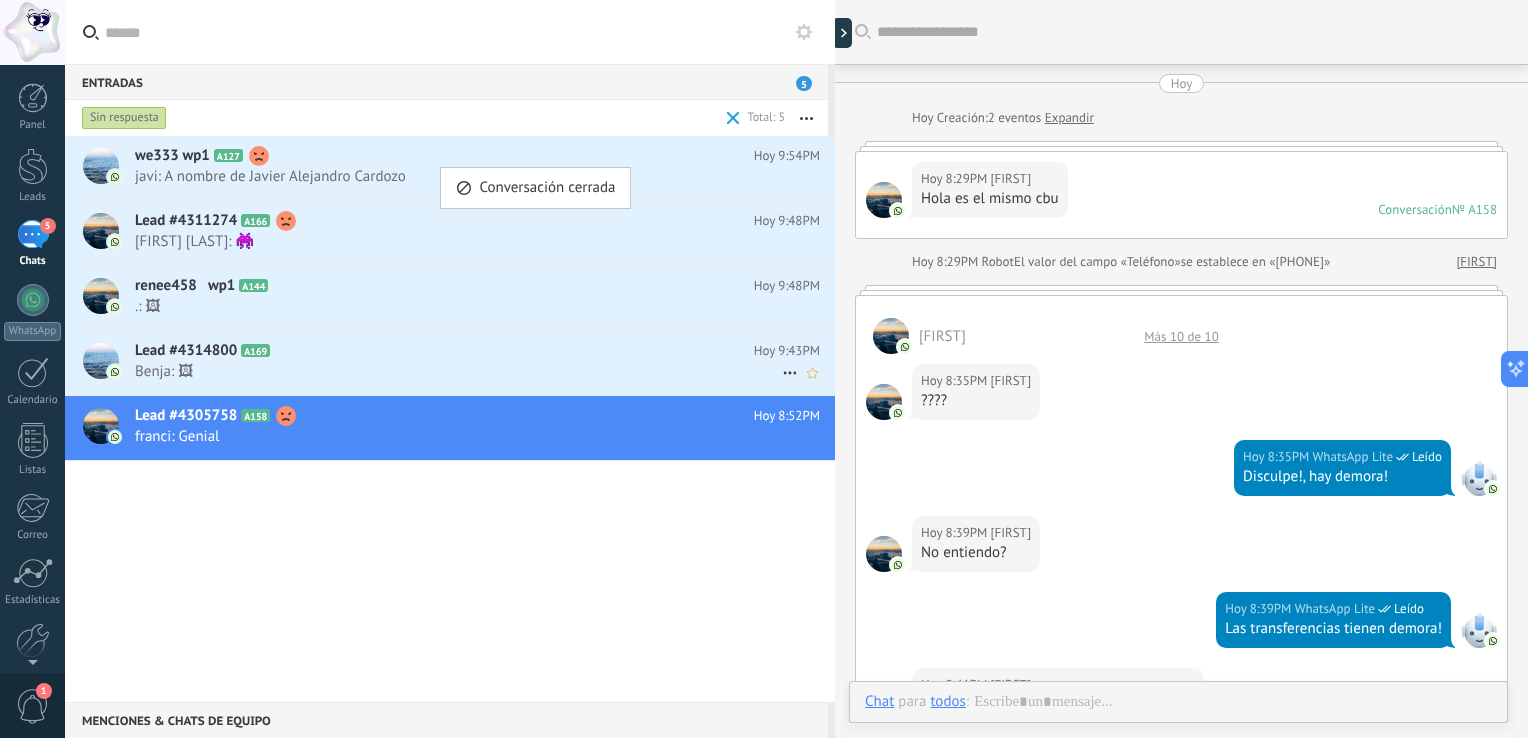 scroll, scrollTop: 700, scrollLeft: 0, axis: vertical 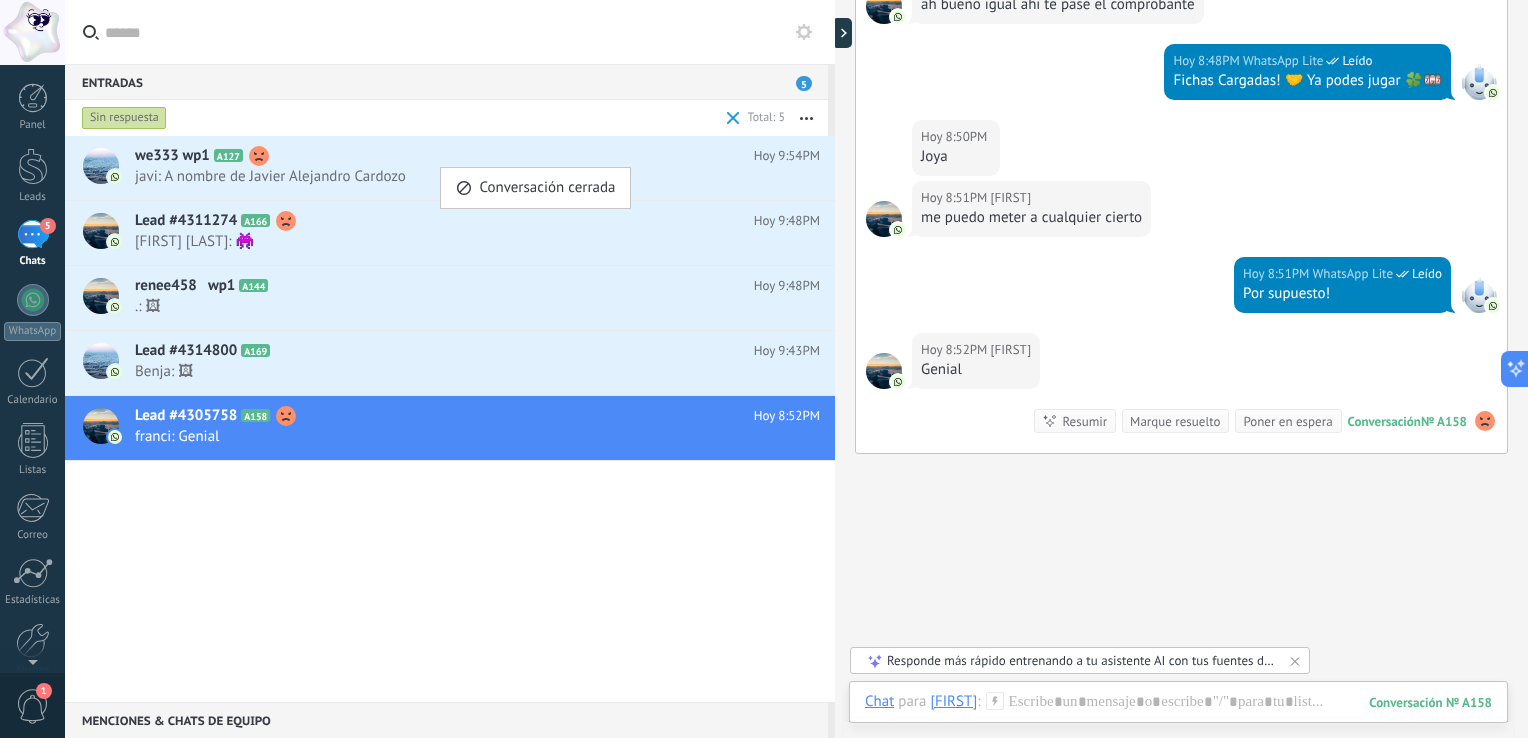 click on "Marque resuelto" at bounding box center (1175, 421) 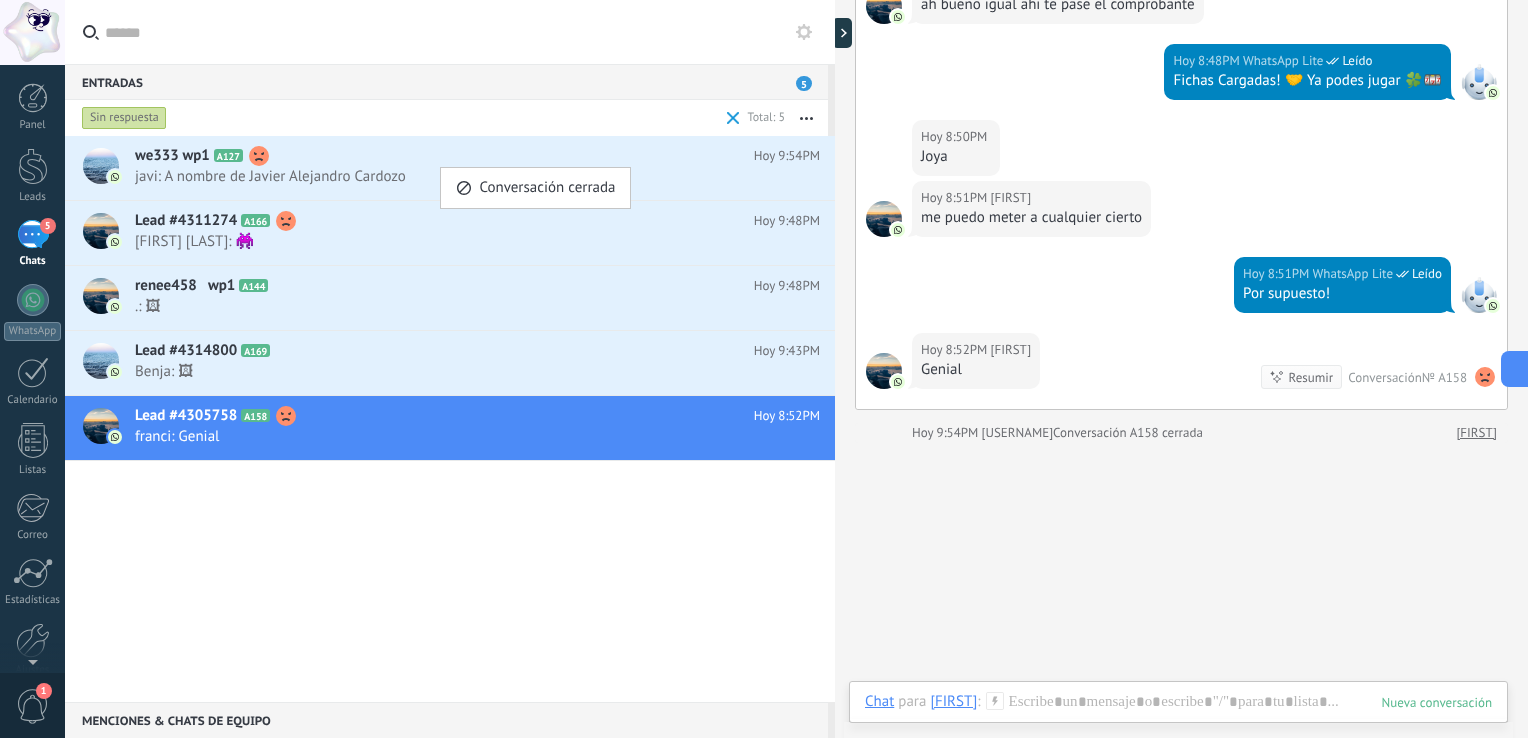 scroll, scrollTop: 734, scrollLeft: 0, axis: vertical 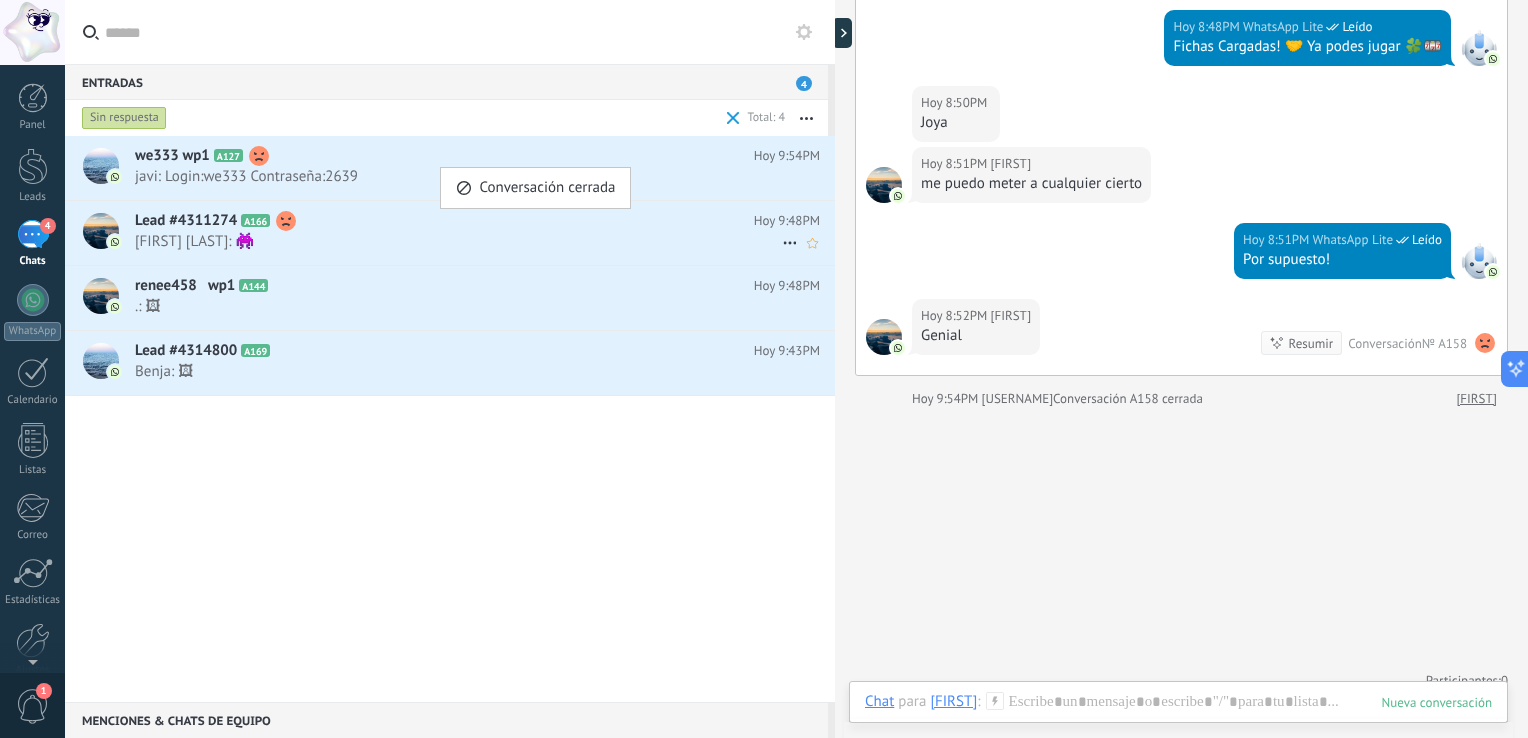 click on "Lead #4311274
A166" at bounding box center (444, 221) 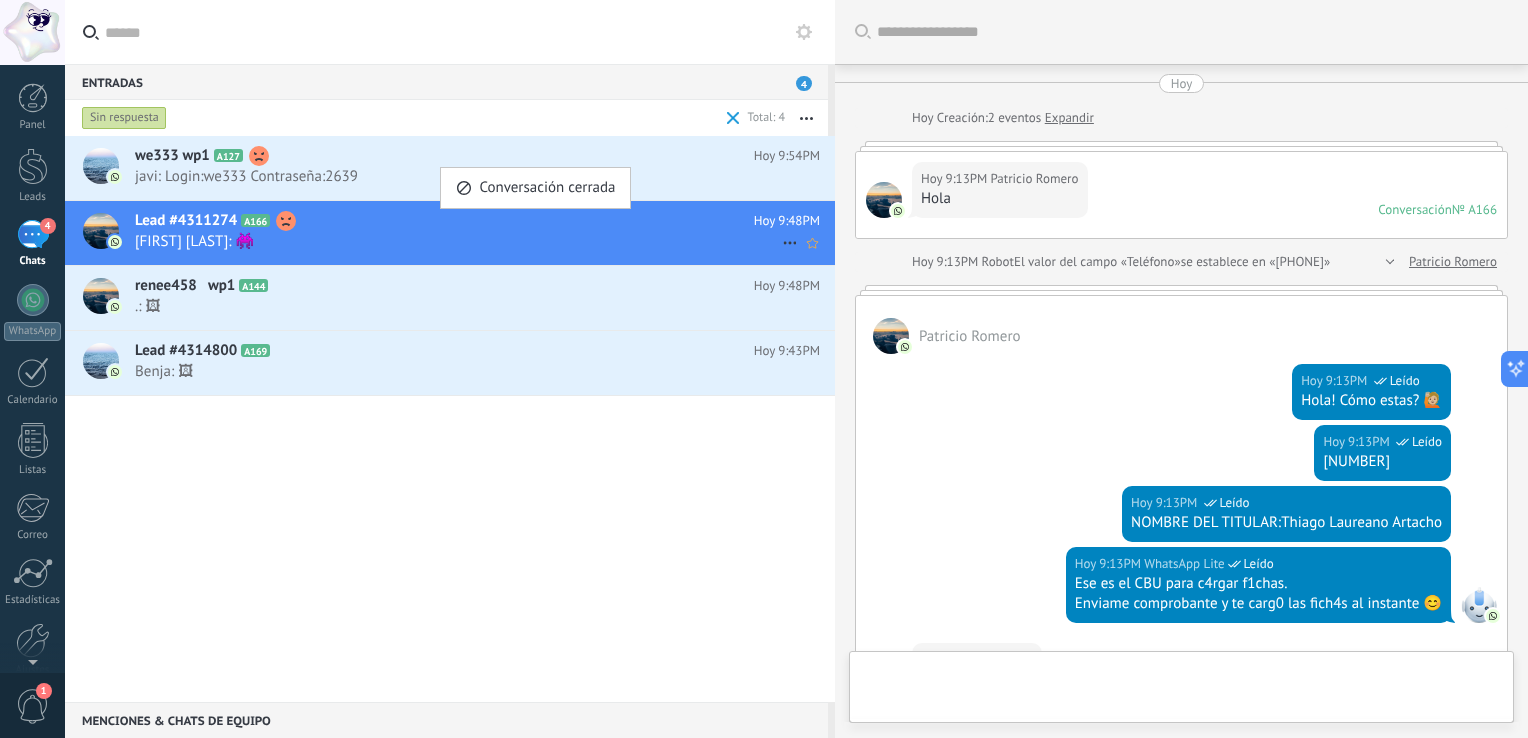 scroll, scrollTop: 1020, scrollLeft: 0, axis: vertical 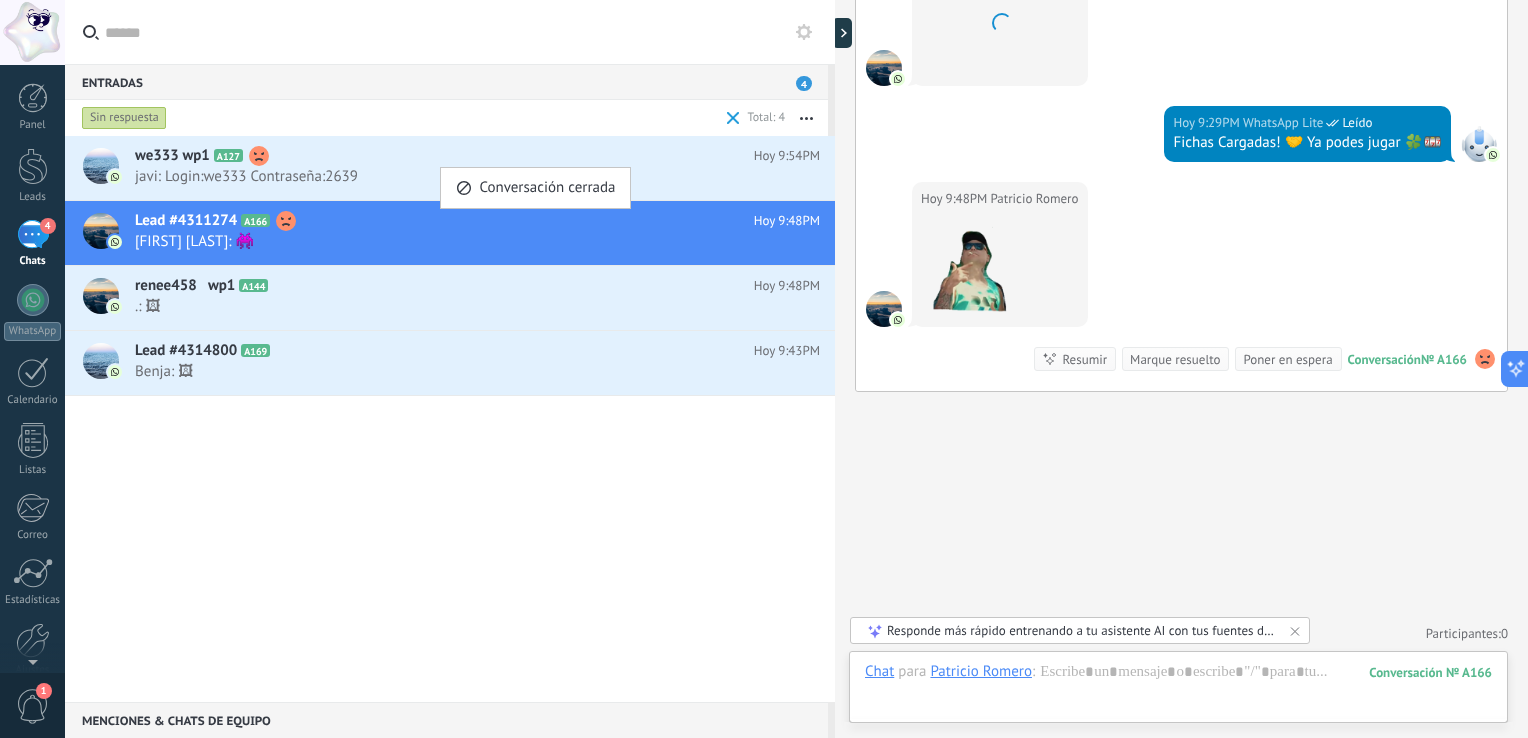click on "Marque resuelto" at bounding box center (1175, 359) 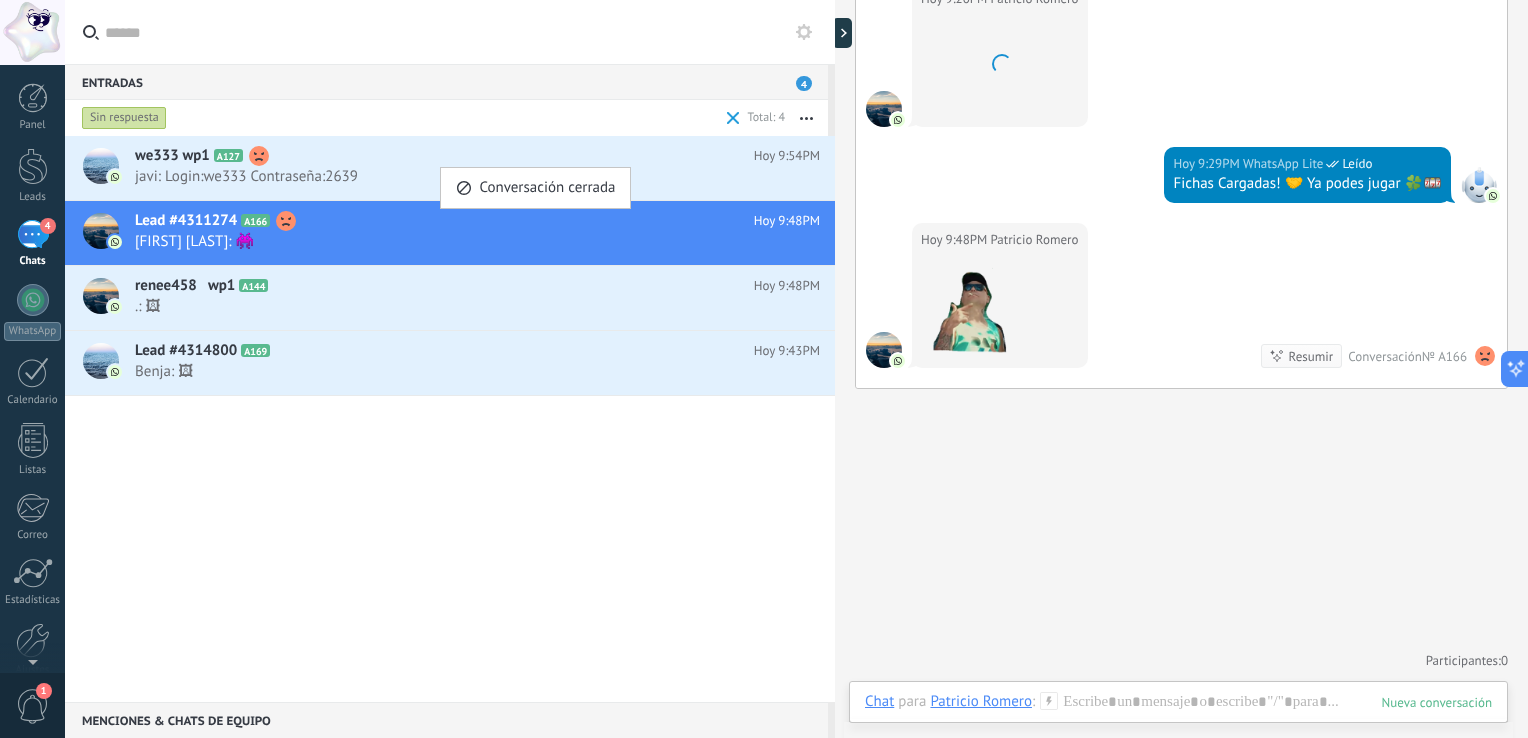 scroll, scrollTop: 1009, scrollLeft: 0, axis: vertical 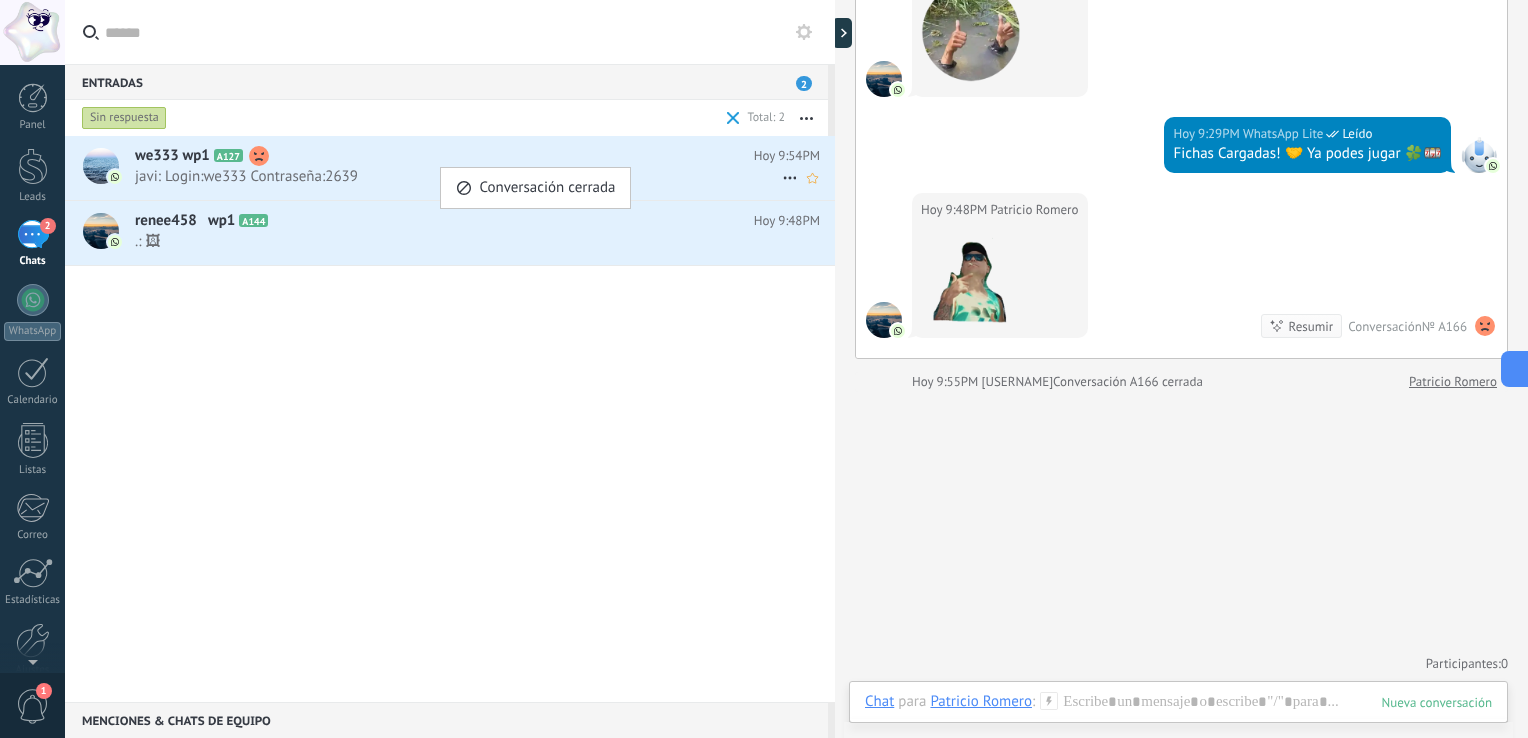 click on "we333 wp1
A127
Hoy 9:54PM
javi: Login:we333 Contraseña:2639" at bounding box center [485, 167] 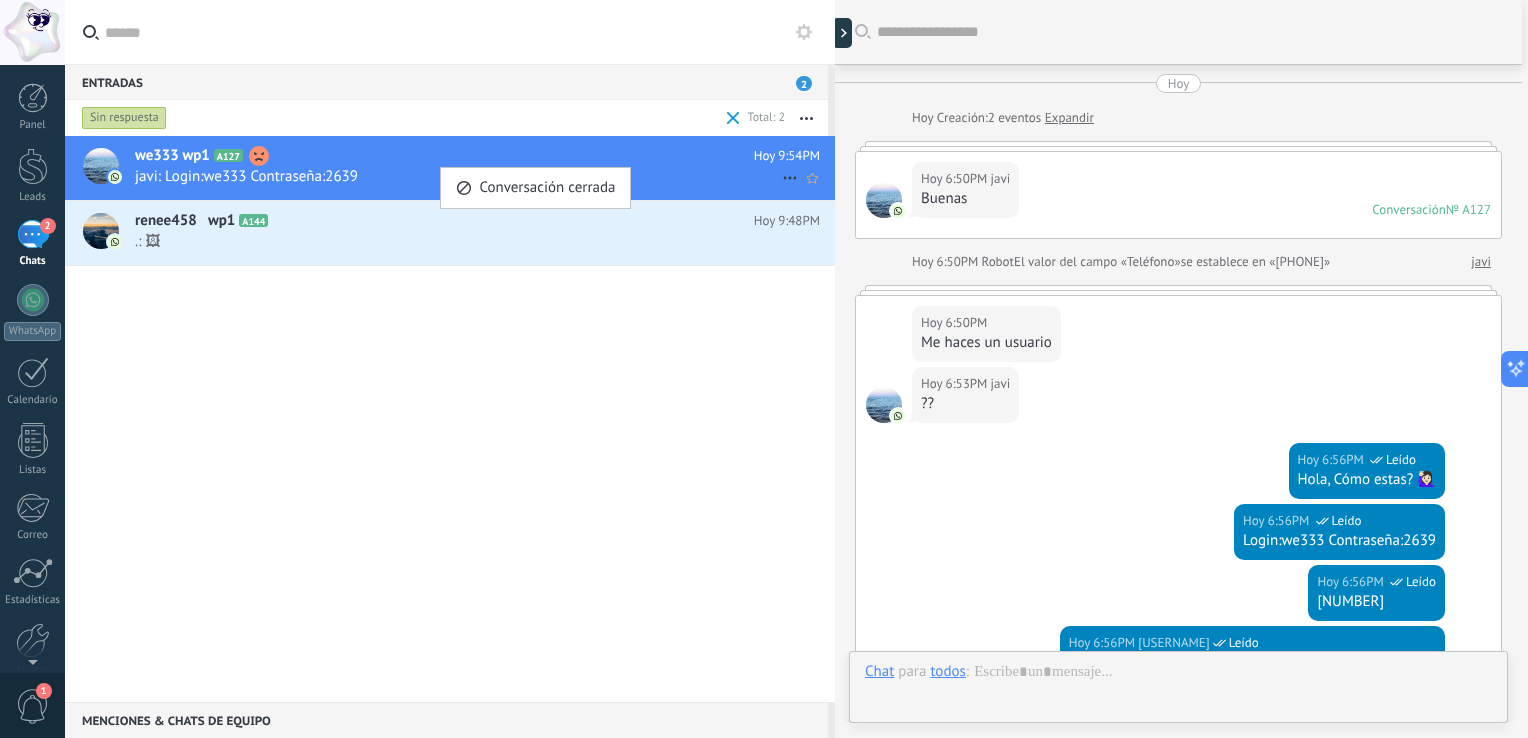 scroll, scrollTop: 1358, scrollLeft: 0, axis: vertical 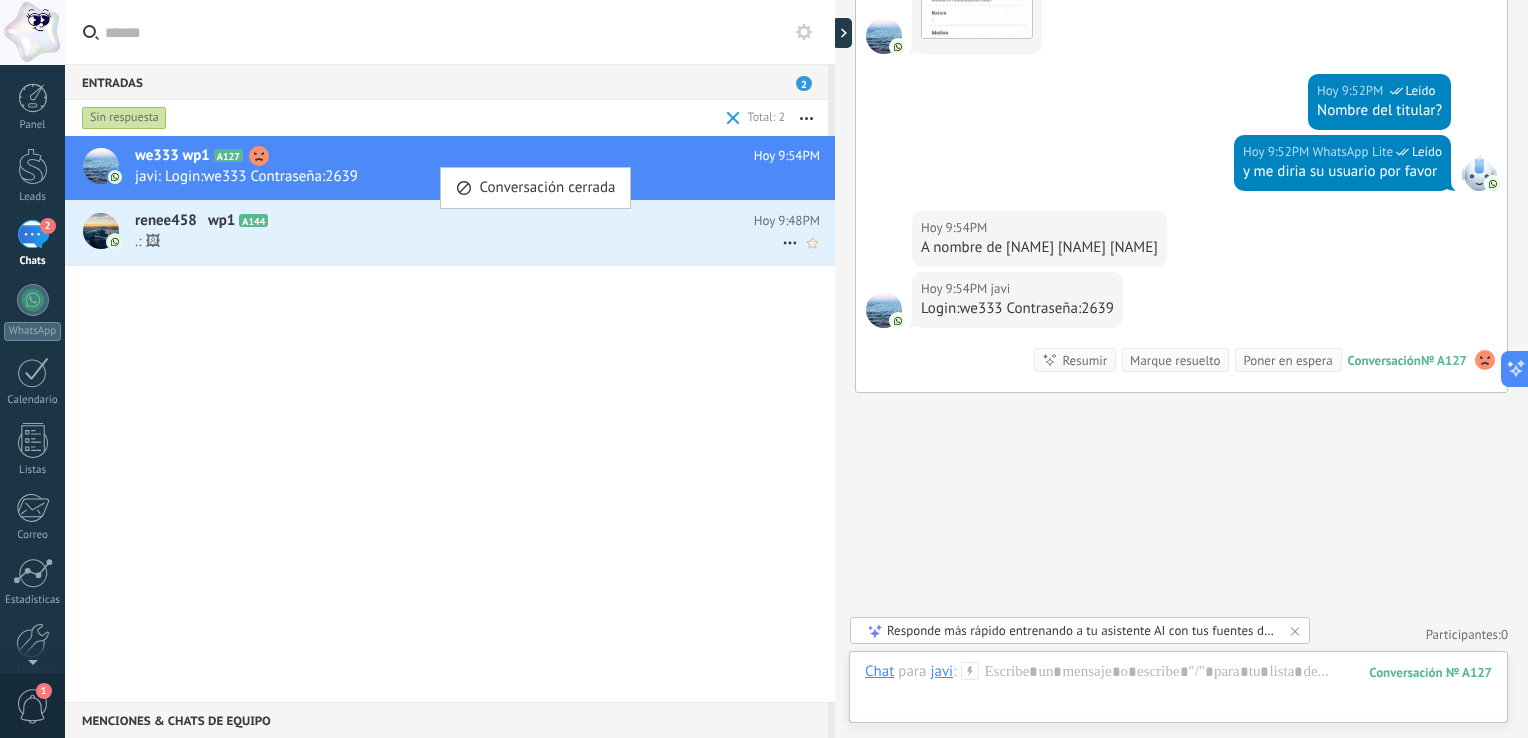 click on ".: 🖼" at bounding box center (458, 241) 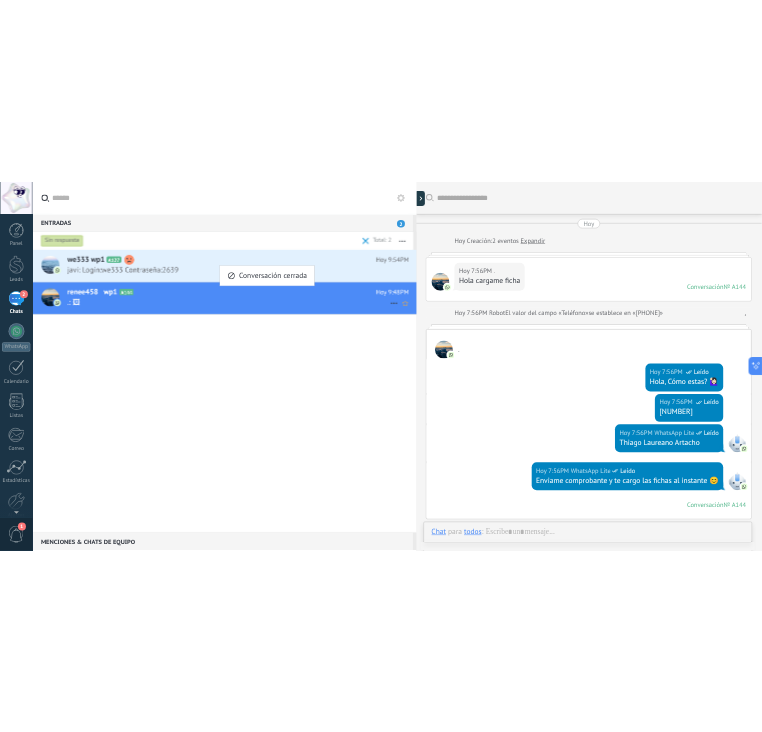 scroll, scrollTop: 1300, scrollLeft: 0, axis: vertical 